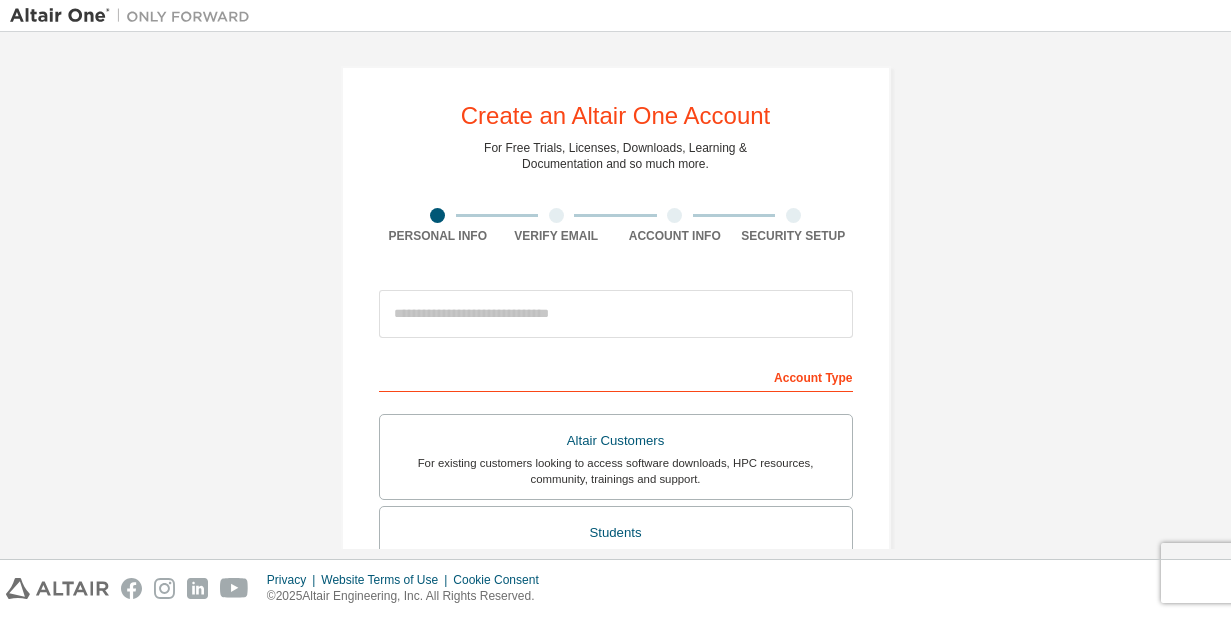 scroll, scrollTop: 0, scrollLeft: 0, axis: both 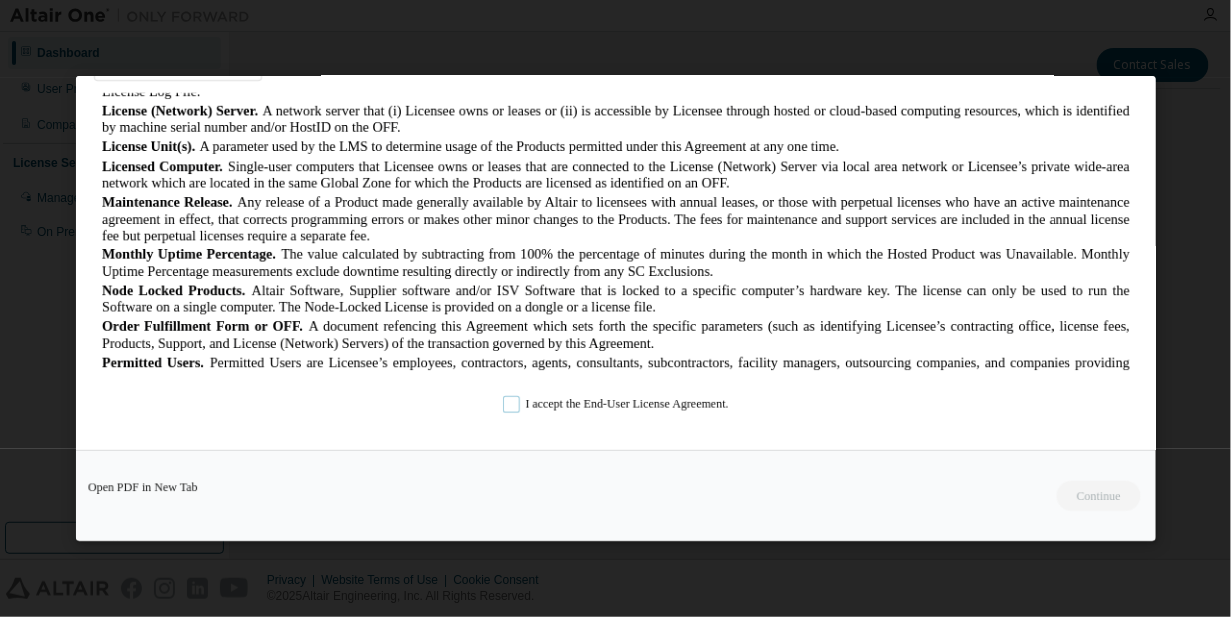 click on "I accept the End-User License Agreement." at bounding box center [616, 404] 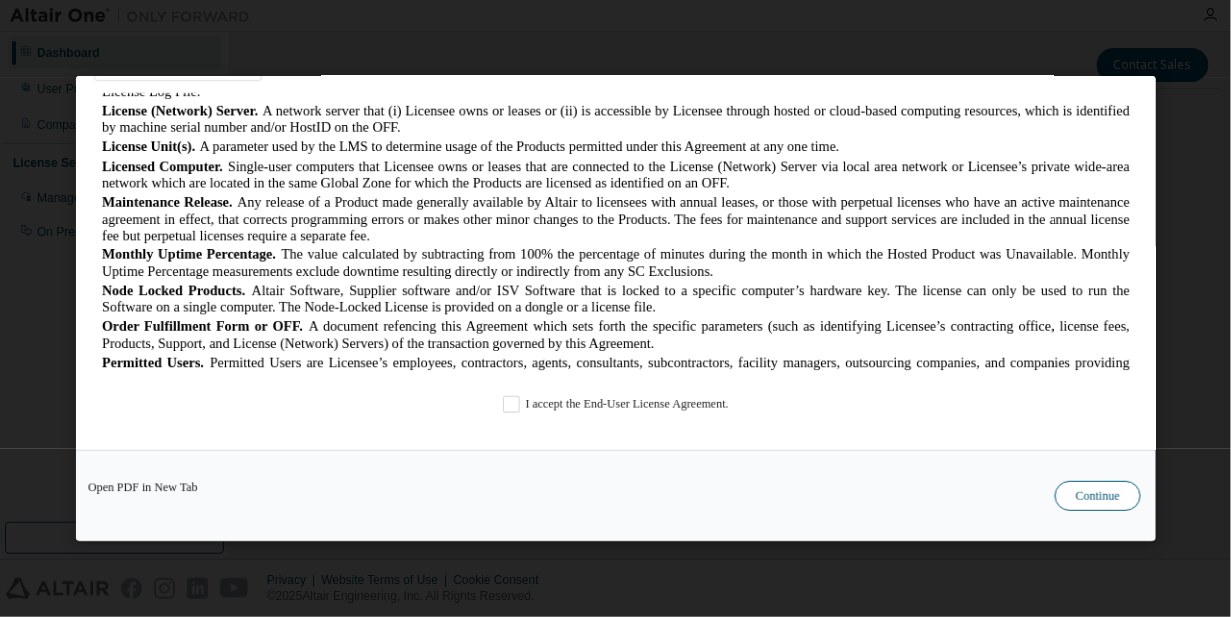 click on "Continue" at bounding box center [1098, 496] 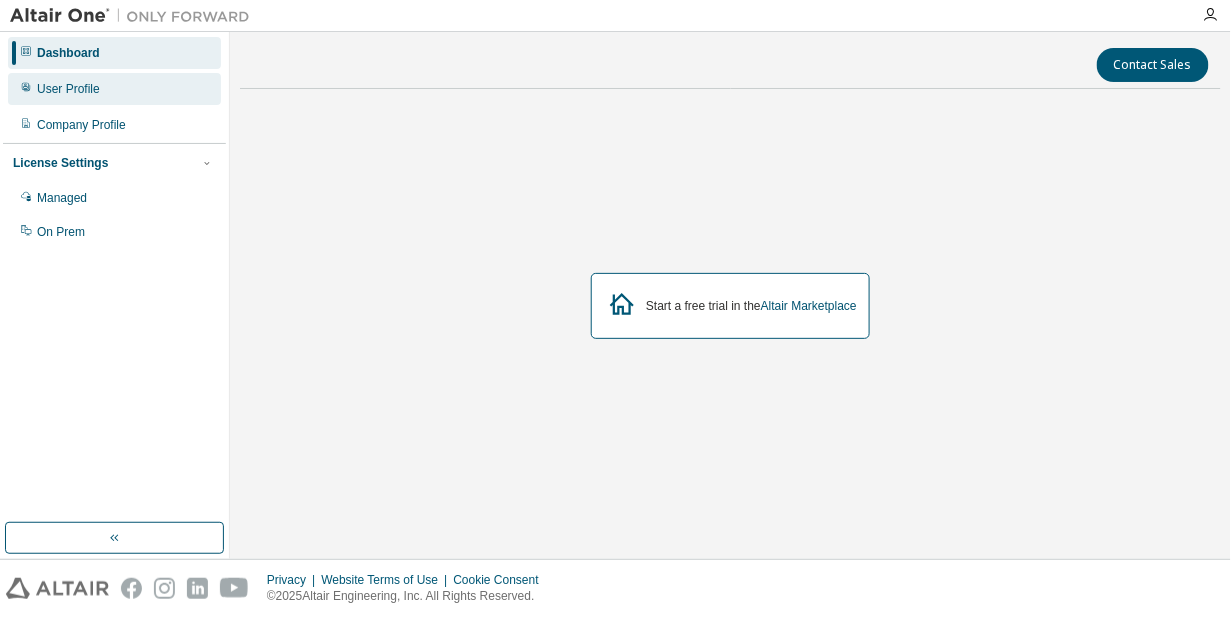click on "User Profile" at bounding box center [114, 89] 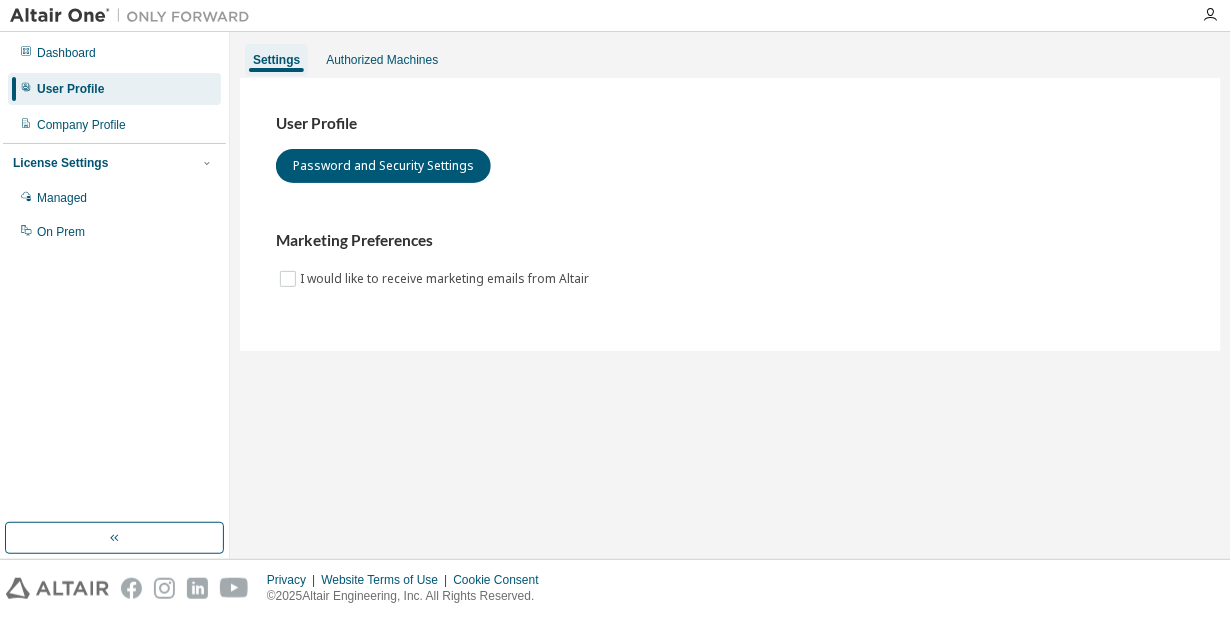 click at bounding box center [1211, 15] 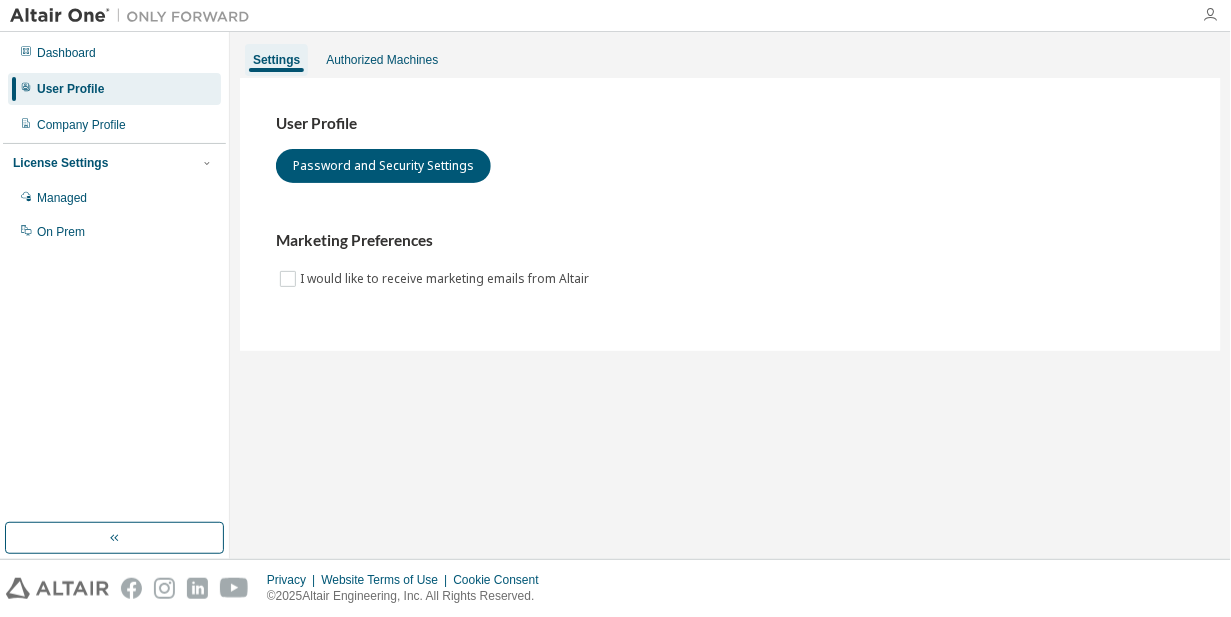 click at bounding box center [1211, 15] 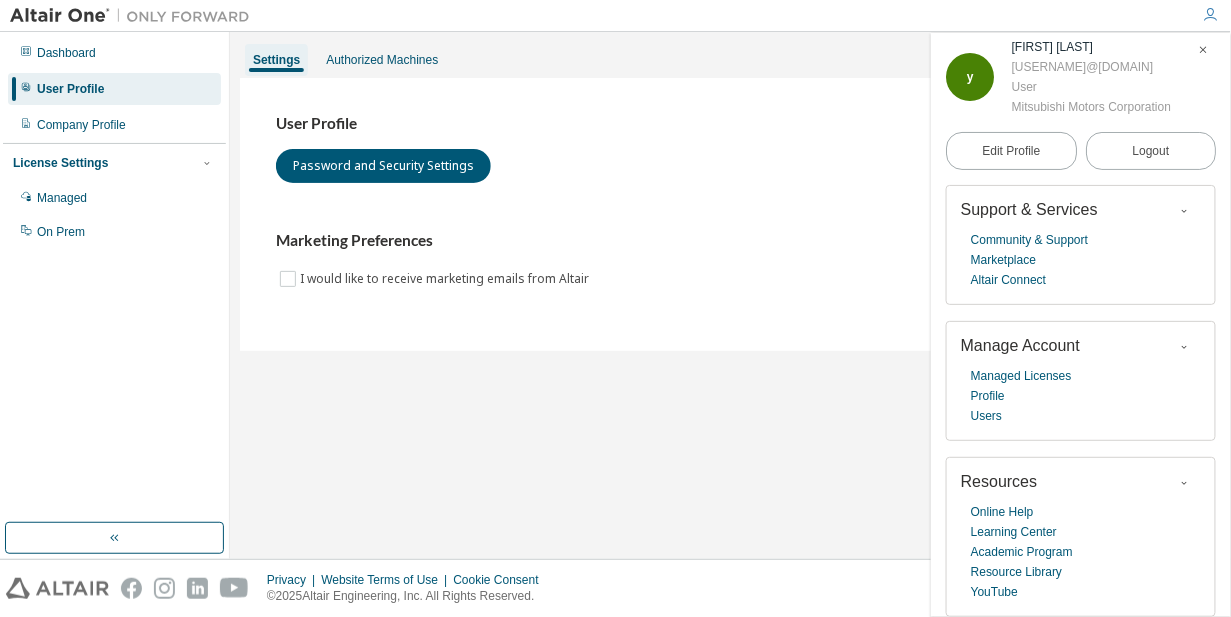 scroll, scrollTop: 74, scrollLeft: 0, axis: vertical 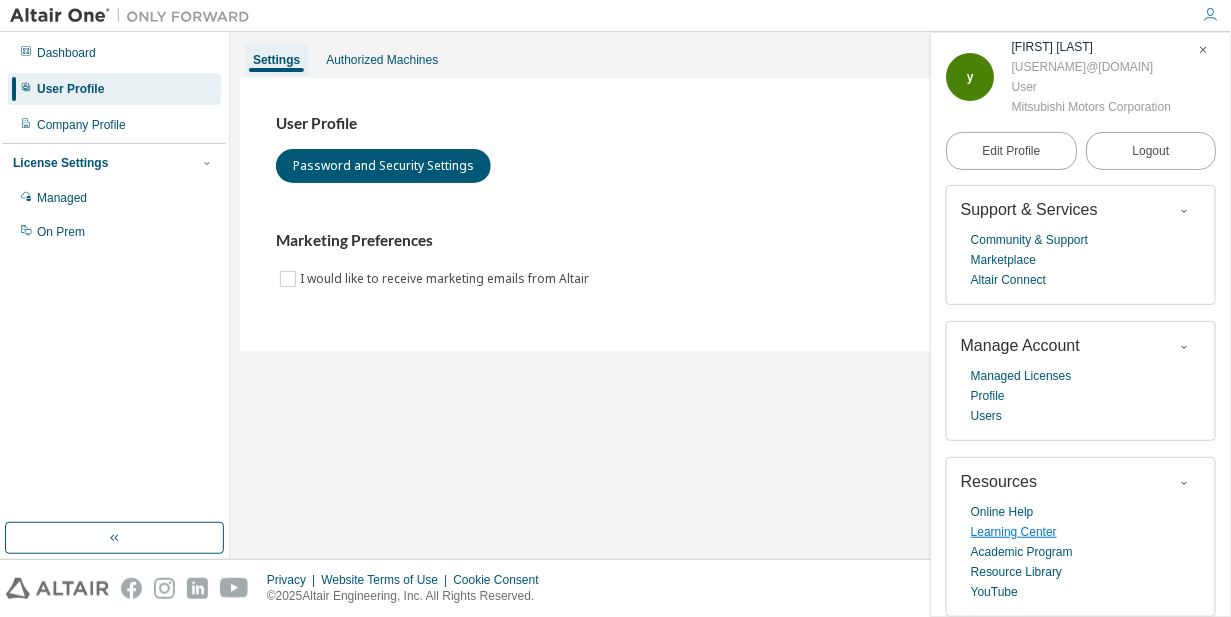 click on "Learning Center" at bounding box center [1014, 532] 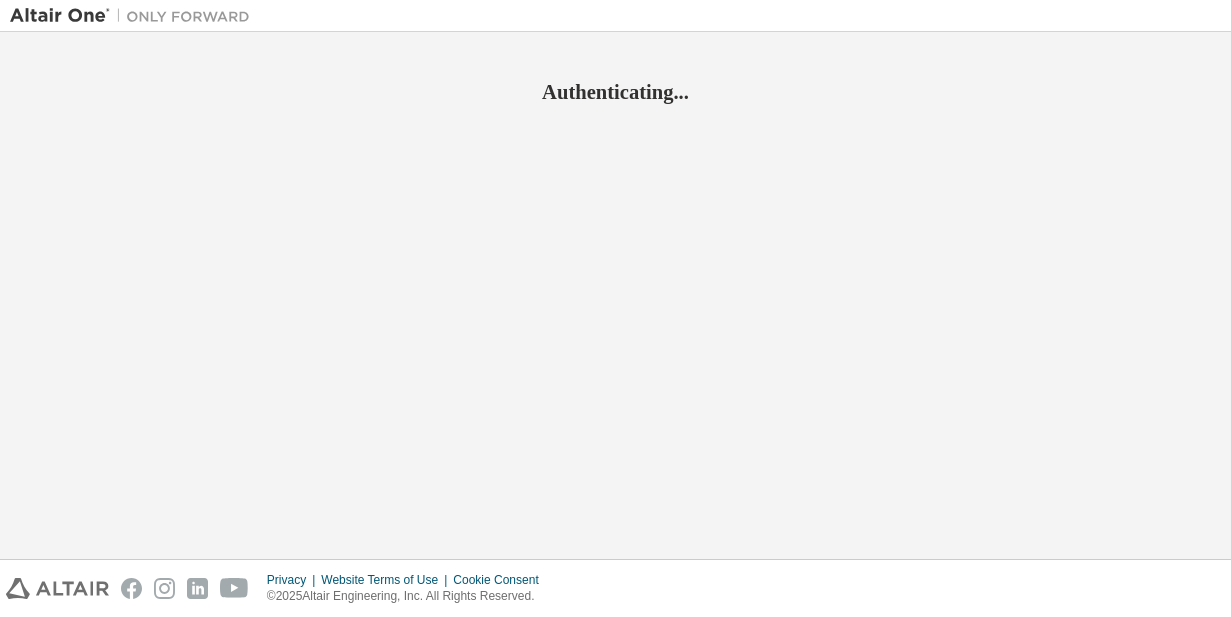 scroll, scrollTop: 0, scrollLeft: 0, axis: both 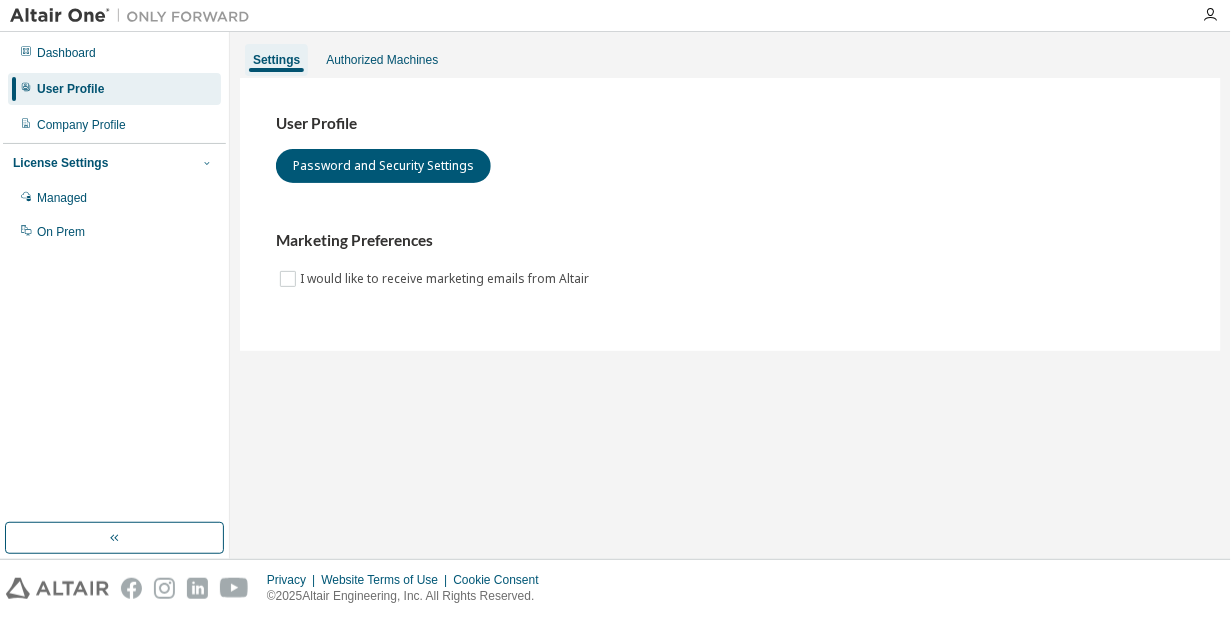 click 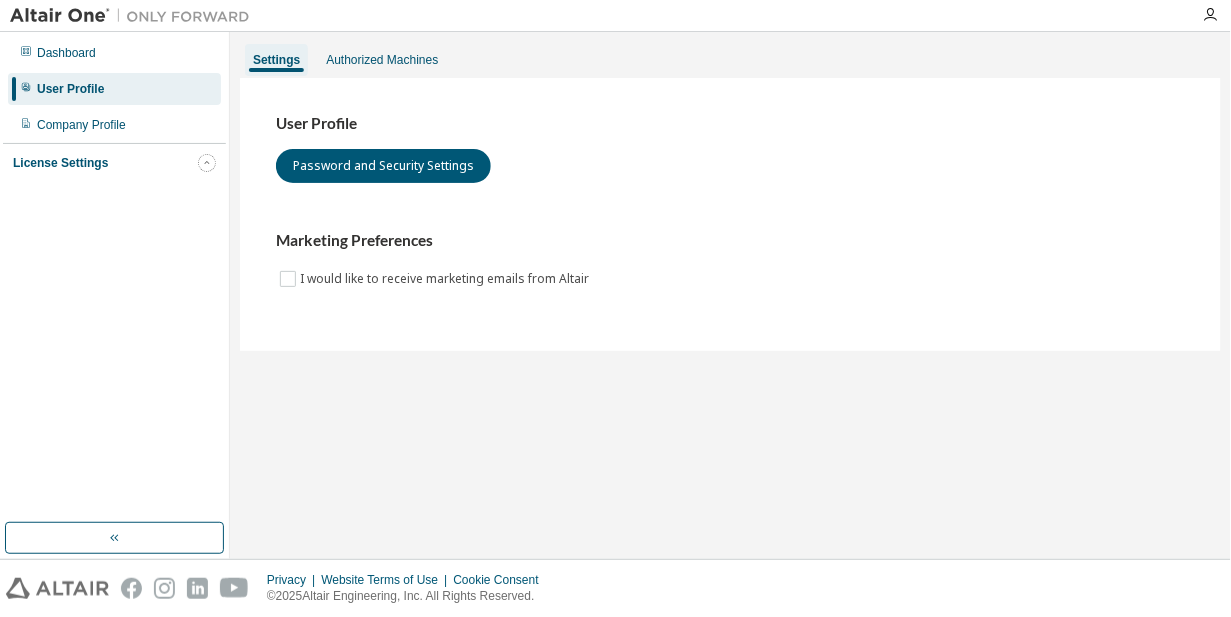 click 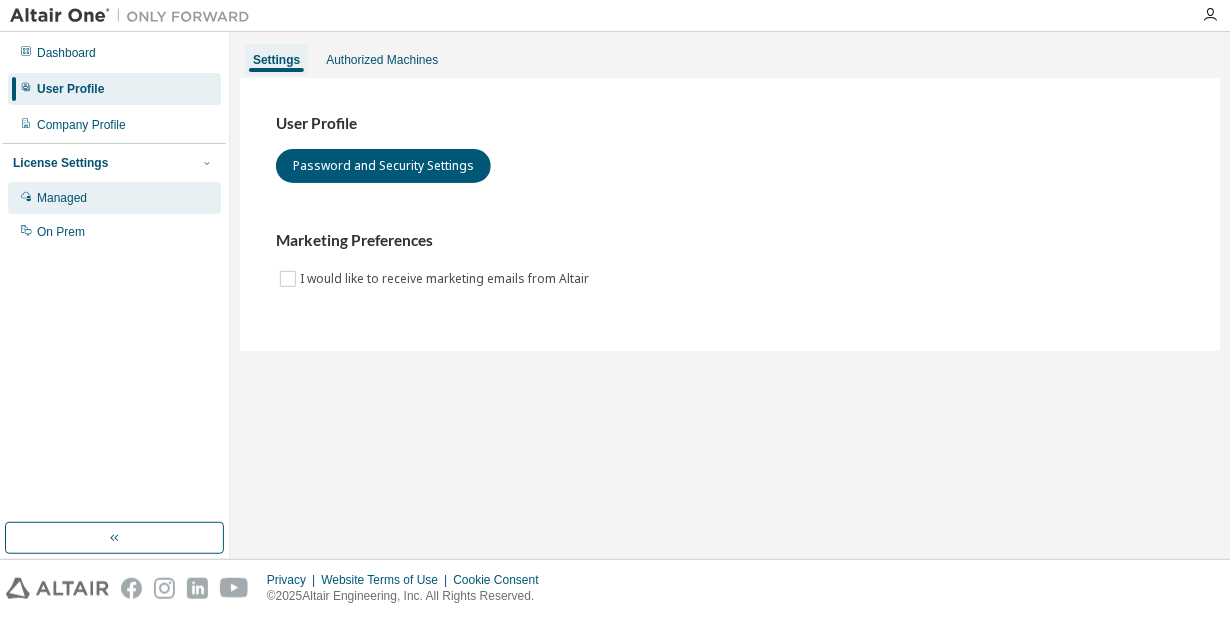 click on "Managed" at bounding box center [114, 198] 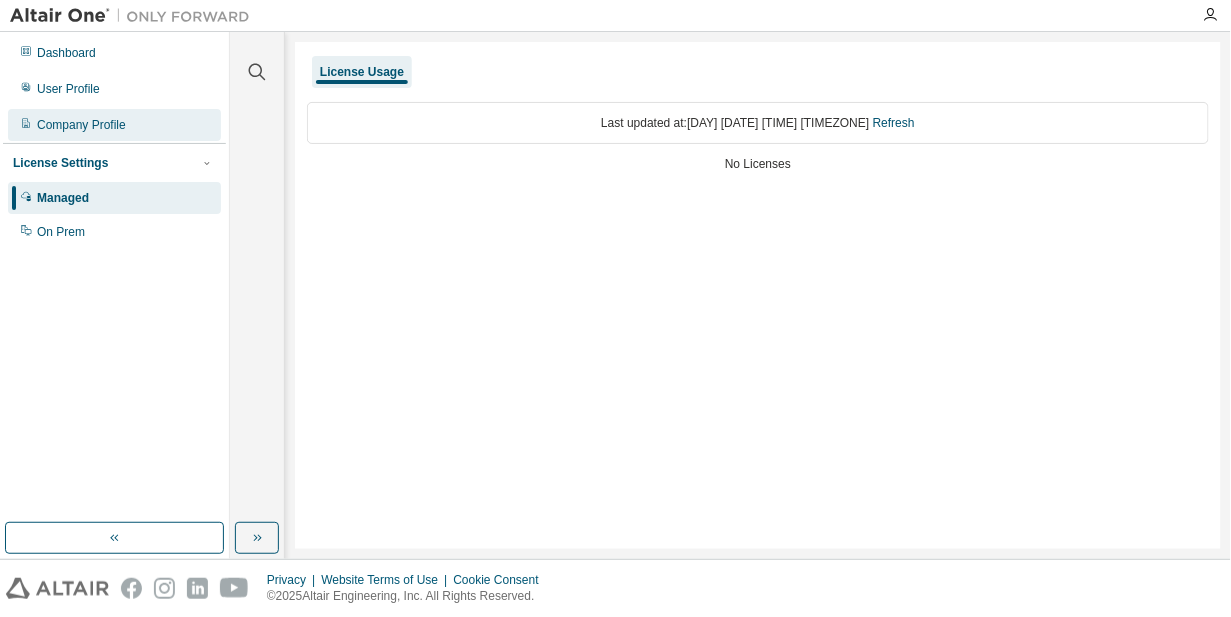 click on "Company Profile" at bounding box center (81, 125) 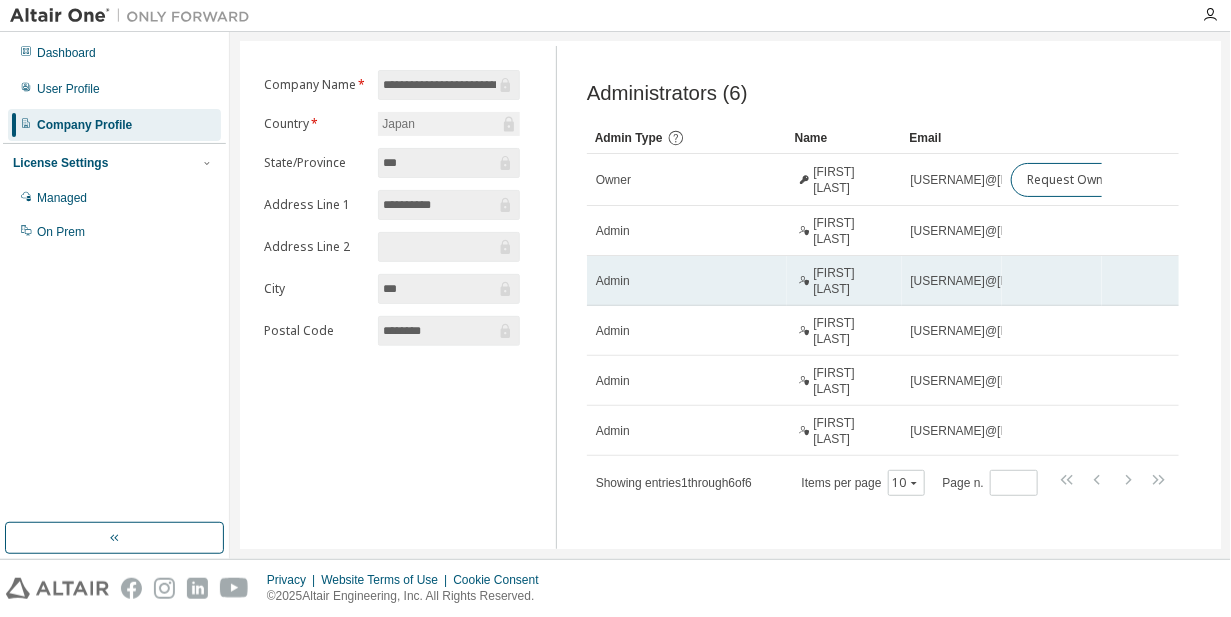 scroll, scrollTop: 54, scrollLeft: 0, axis: vertical 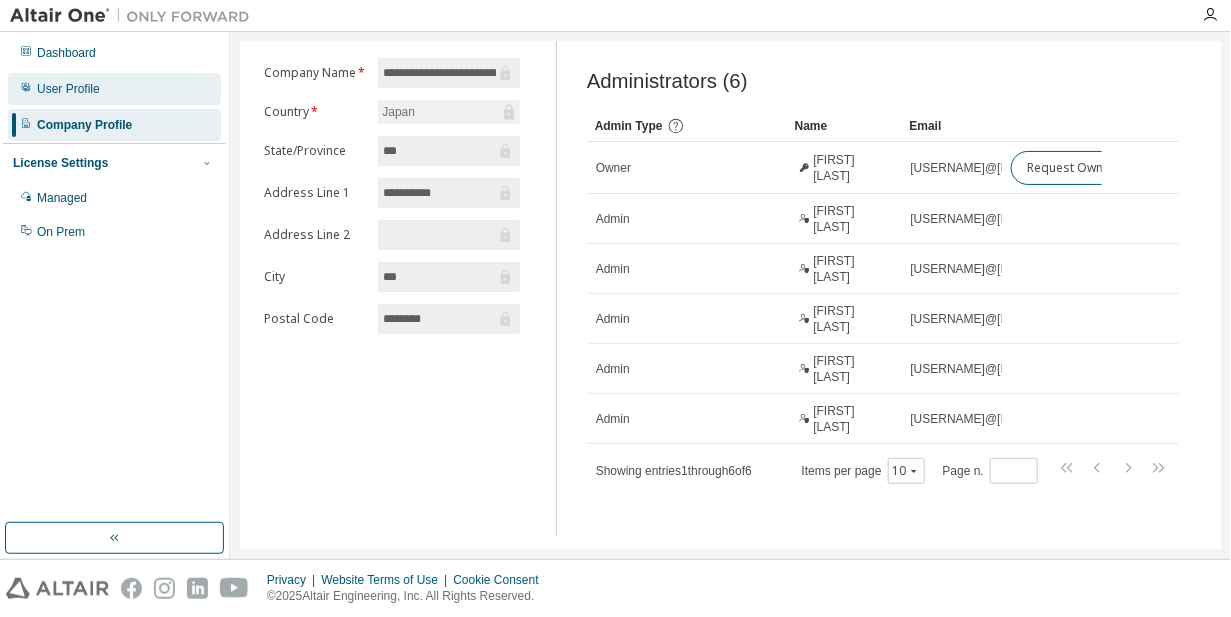 click on "User Profile" at bounding box center [114, 89] 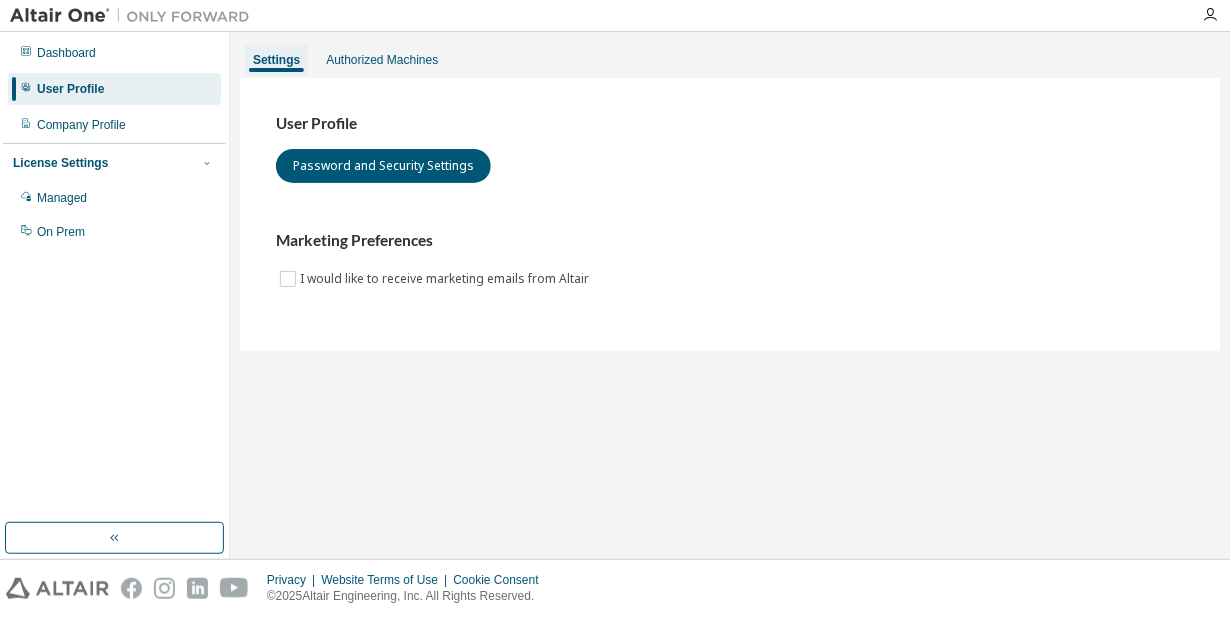 scroll, scrollTop: 0, scrollLeft: 0, axis: both 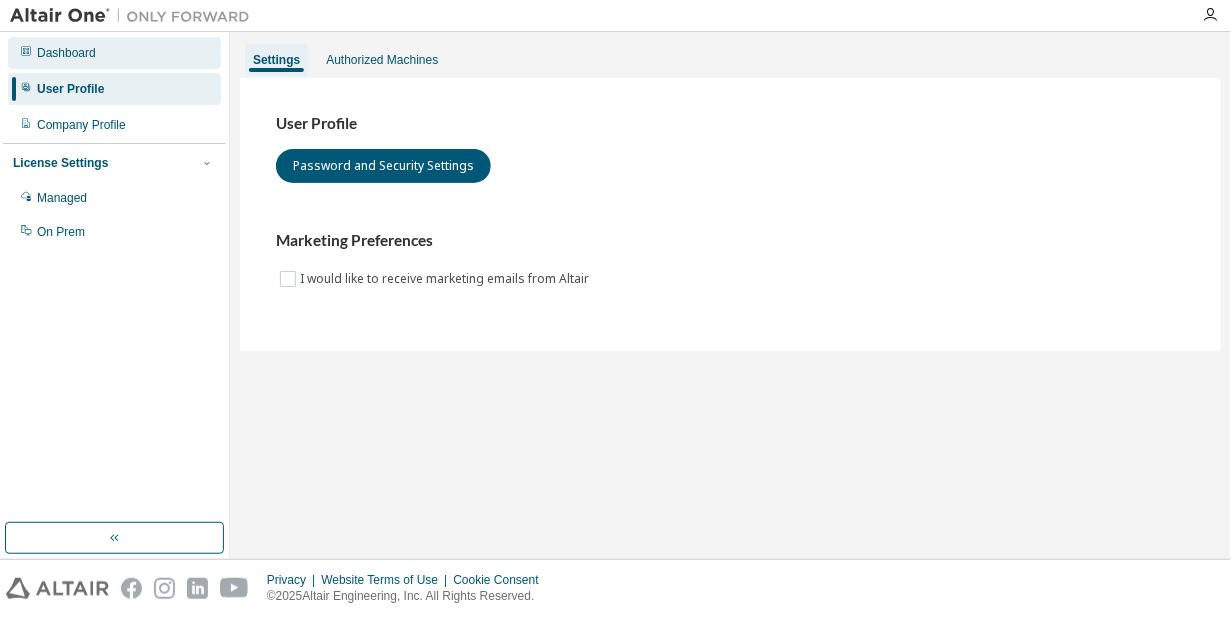 click on "Dashboard" at bounding box center [114, 53] 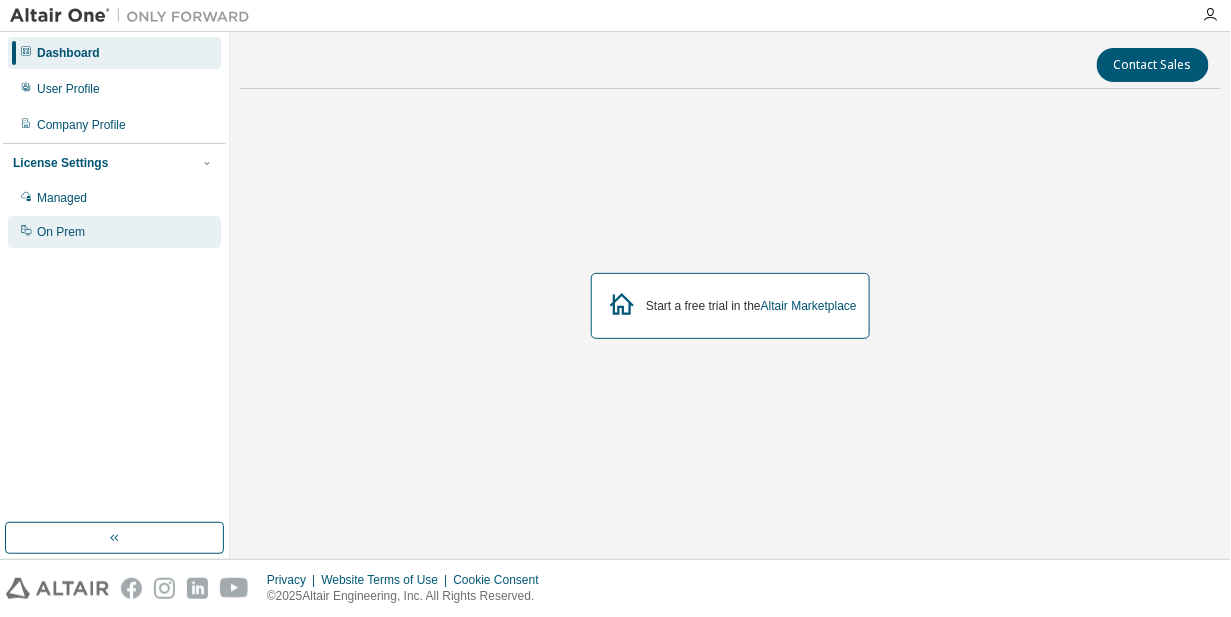 click on "On Prem" at bounding box center (114, 232) 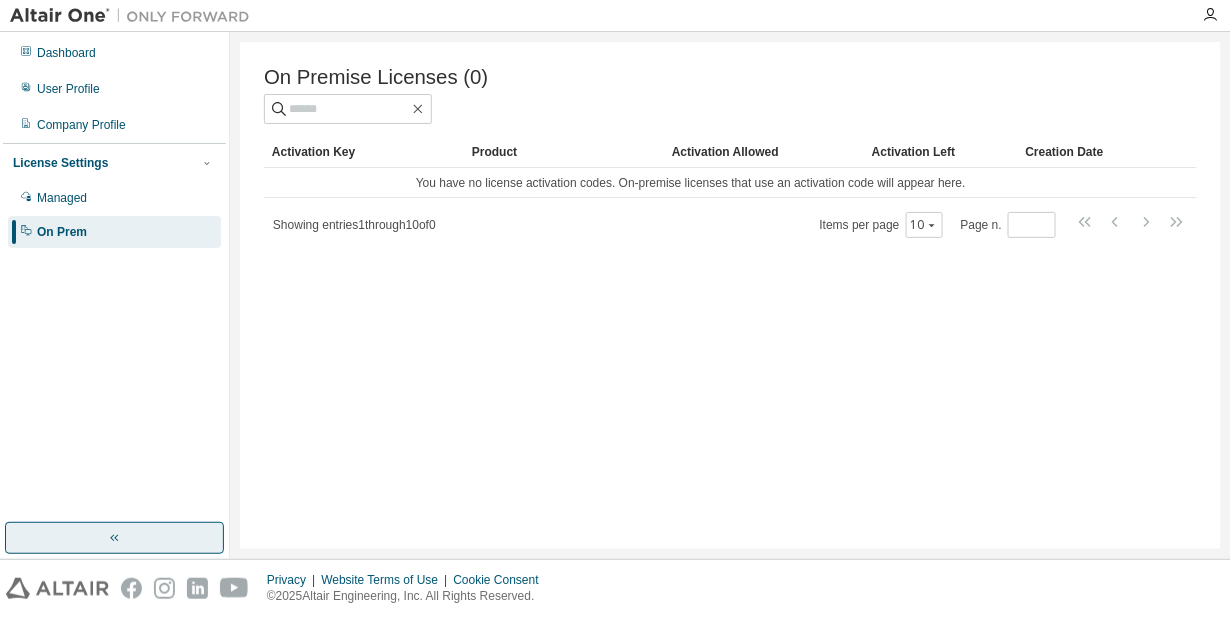 click at bounding box center (114, 538) 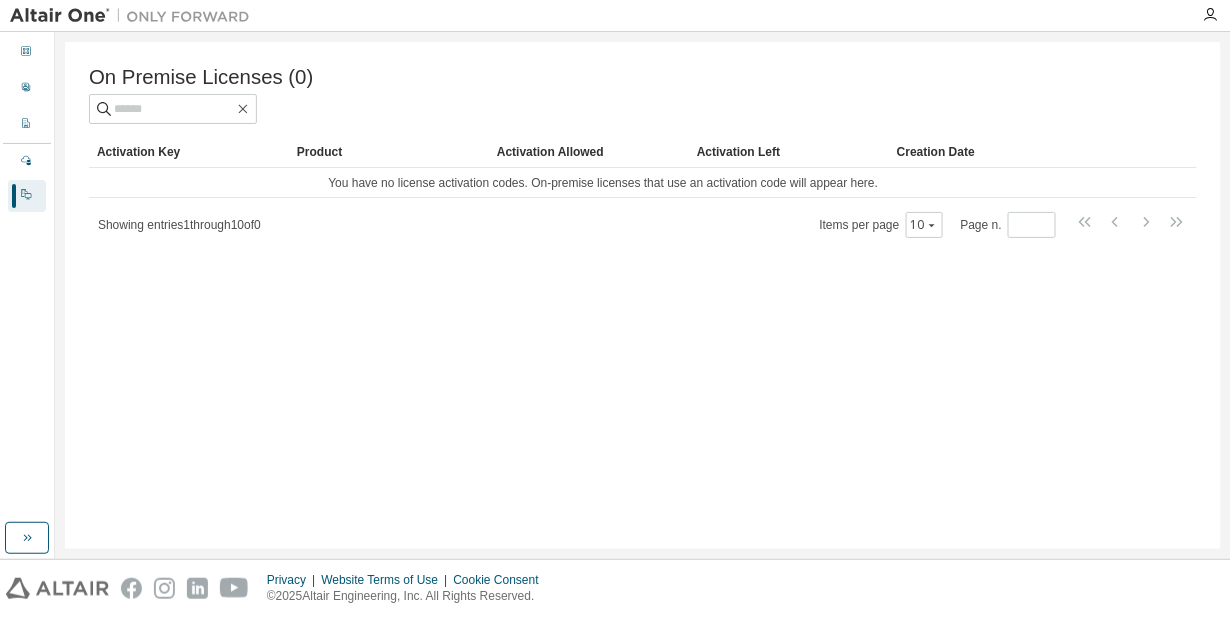 click at bounding box center (130, 15) 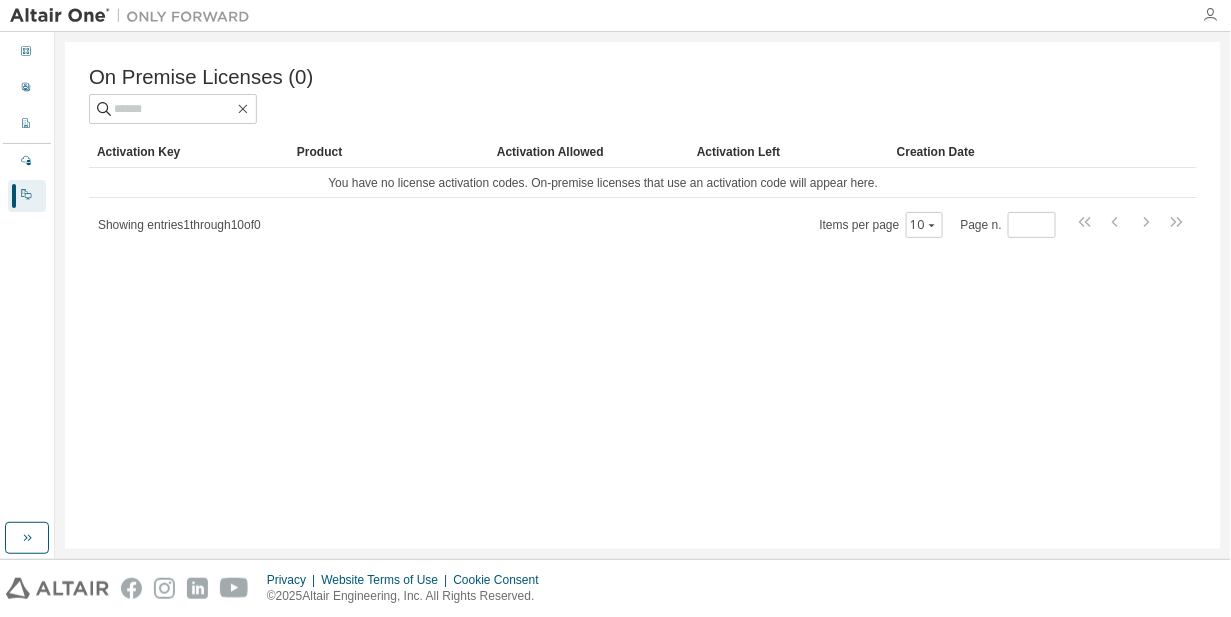 click at bounding box center (1211, 15) 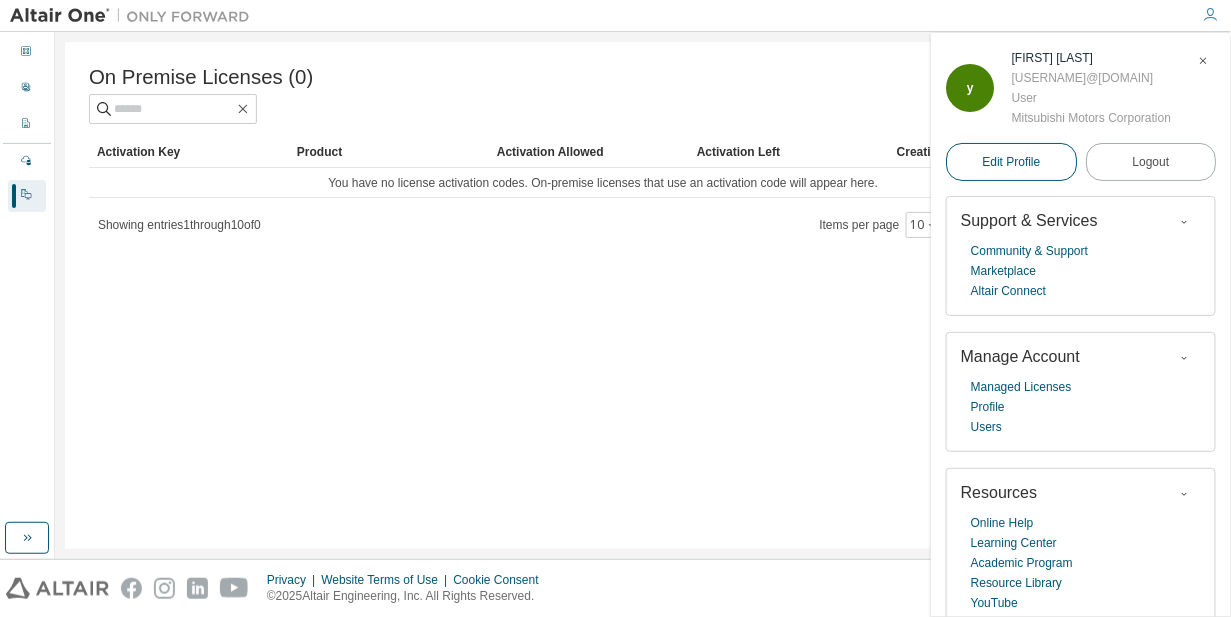 click on "Edit Profile" at bounding box center (1011, 162) 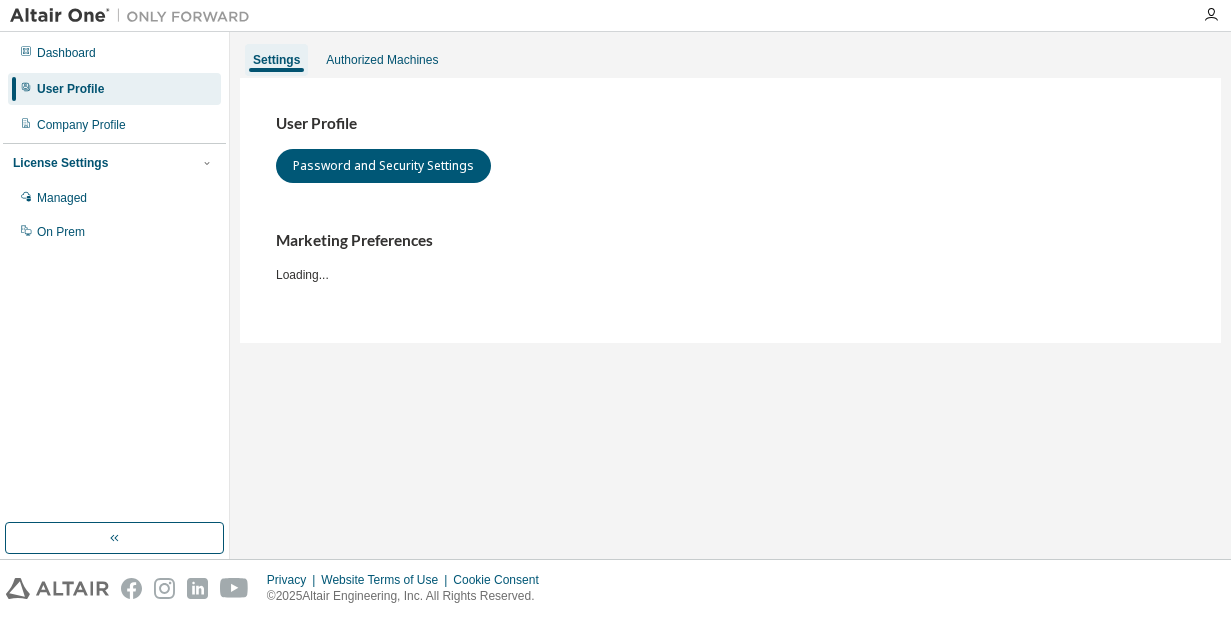 scroll, scrollTop: 0, scrollLeft: 0, axis: both 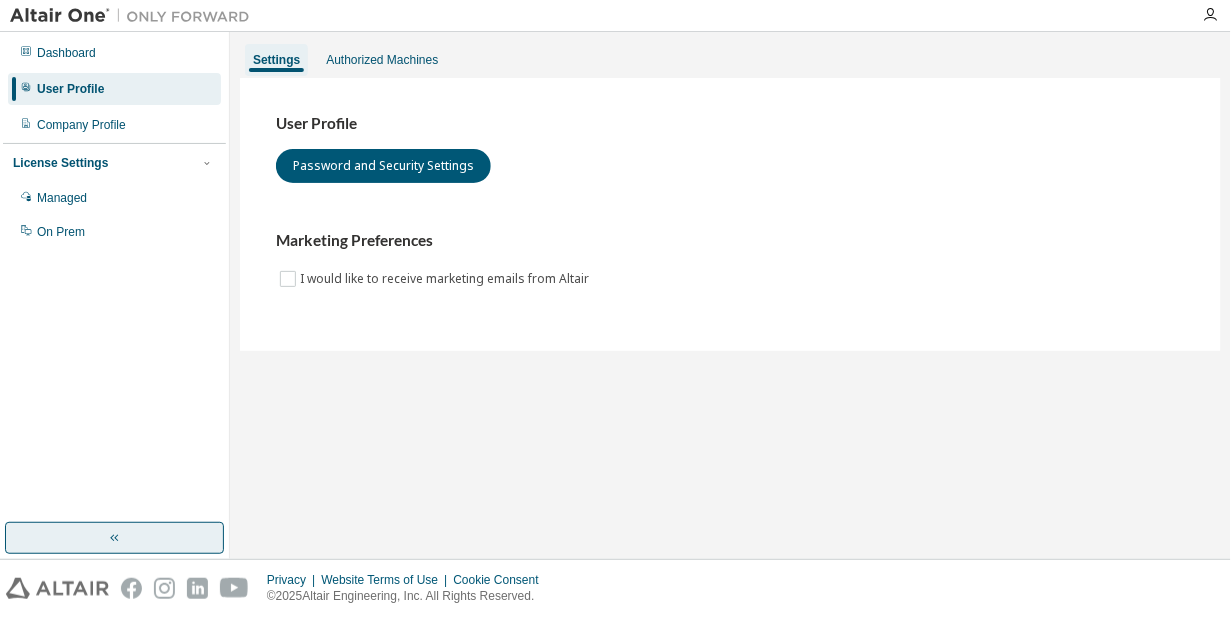 click at bounding box center (114, 538) 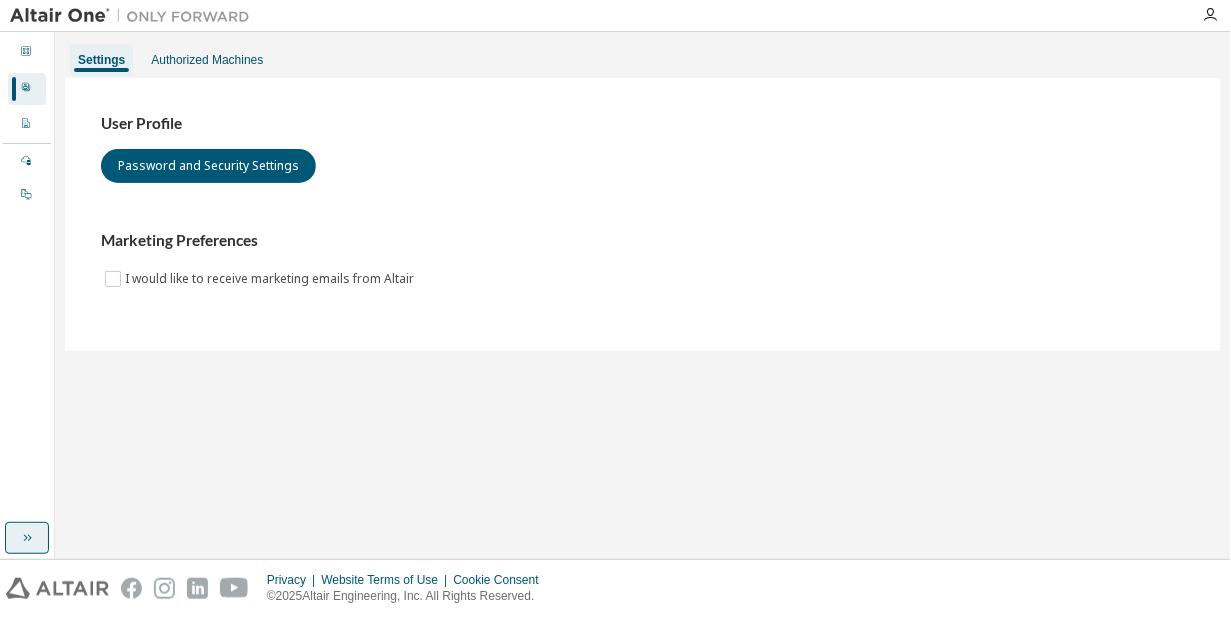 click 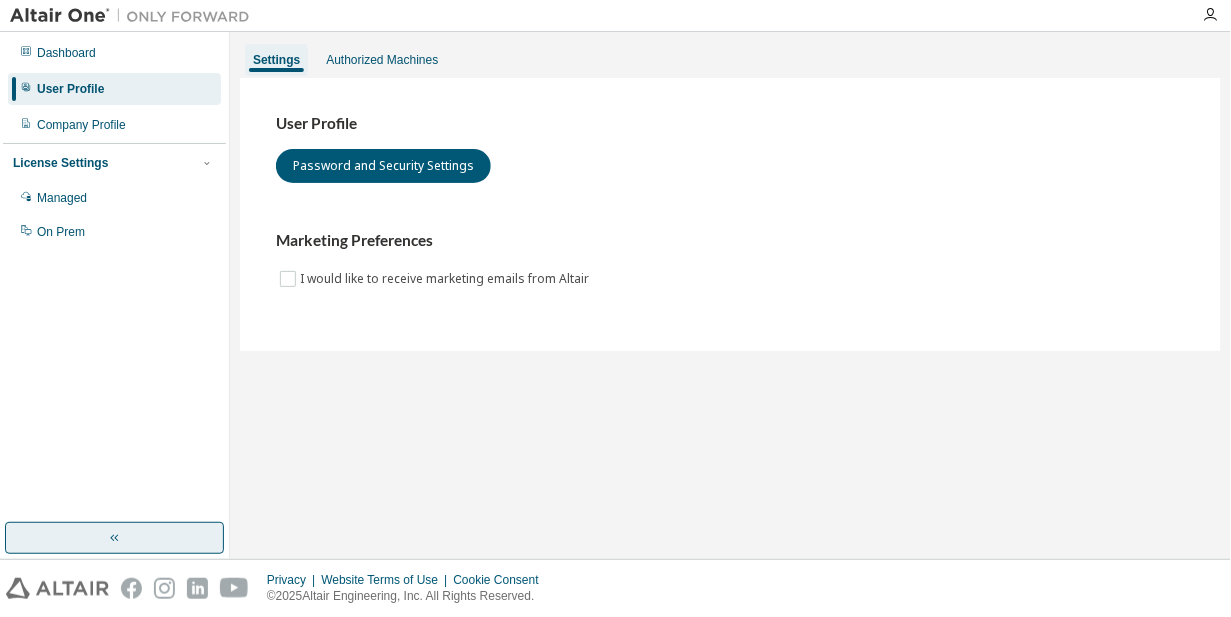 click at bounding box center [135, 16] 